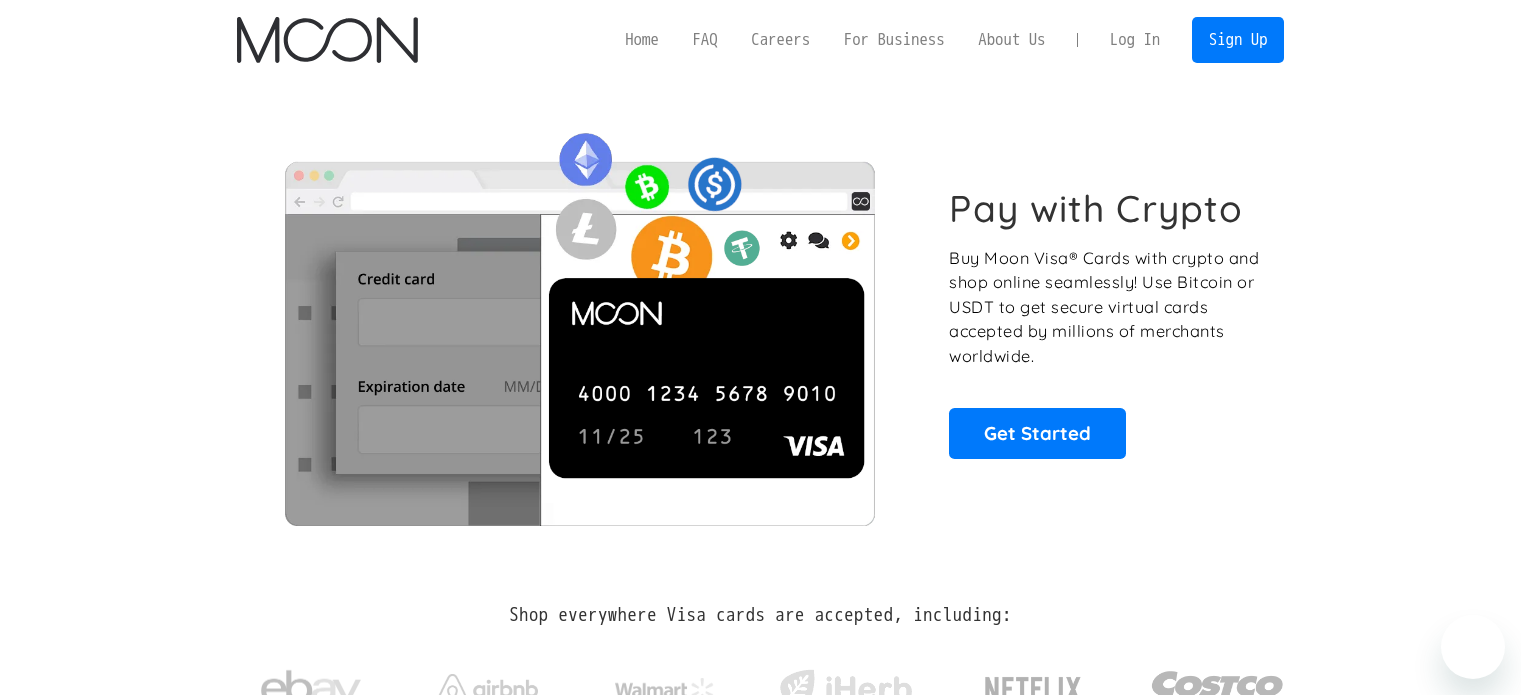 scroll, scrollTop: 0, scrollLeft: 0, axis: both 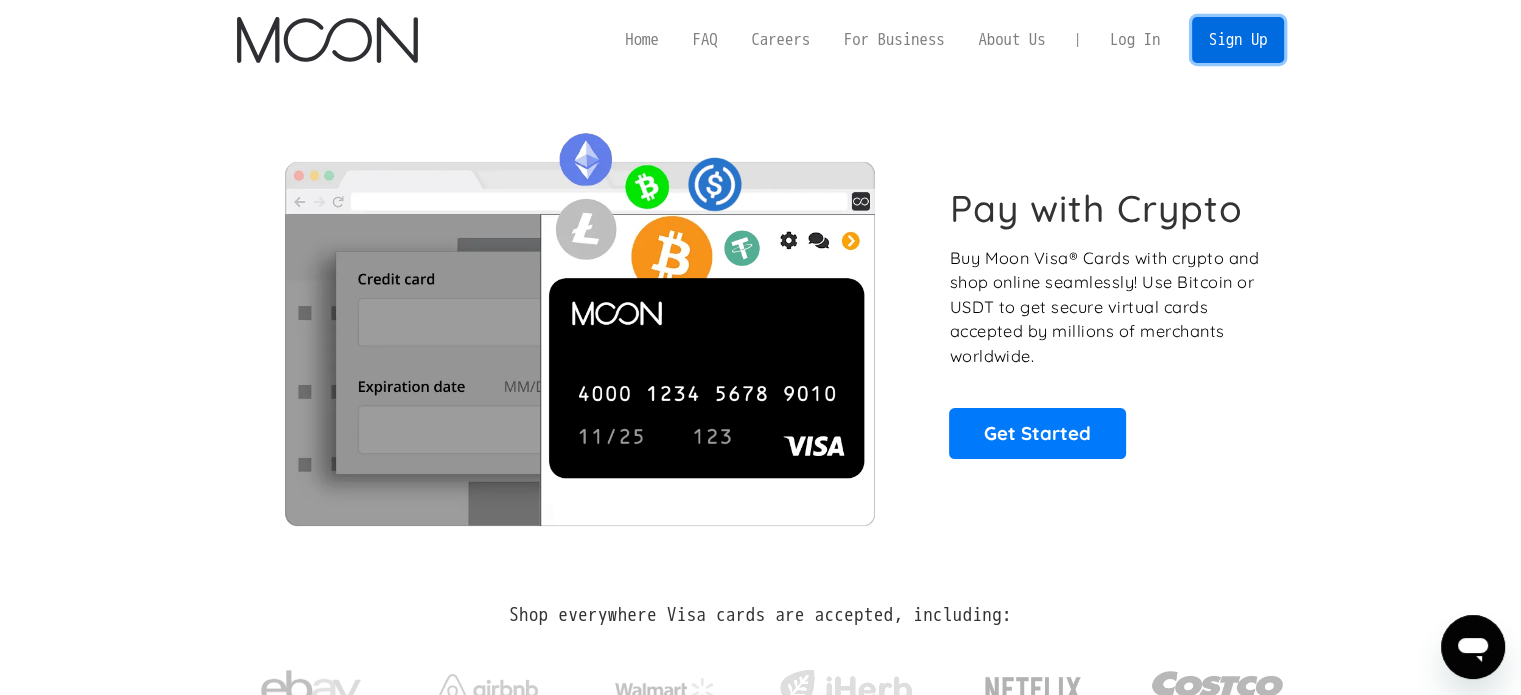 click on "Sign Up" at bounding box center [1238, 39] 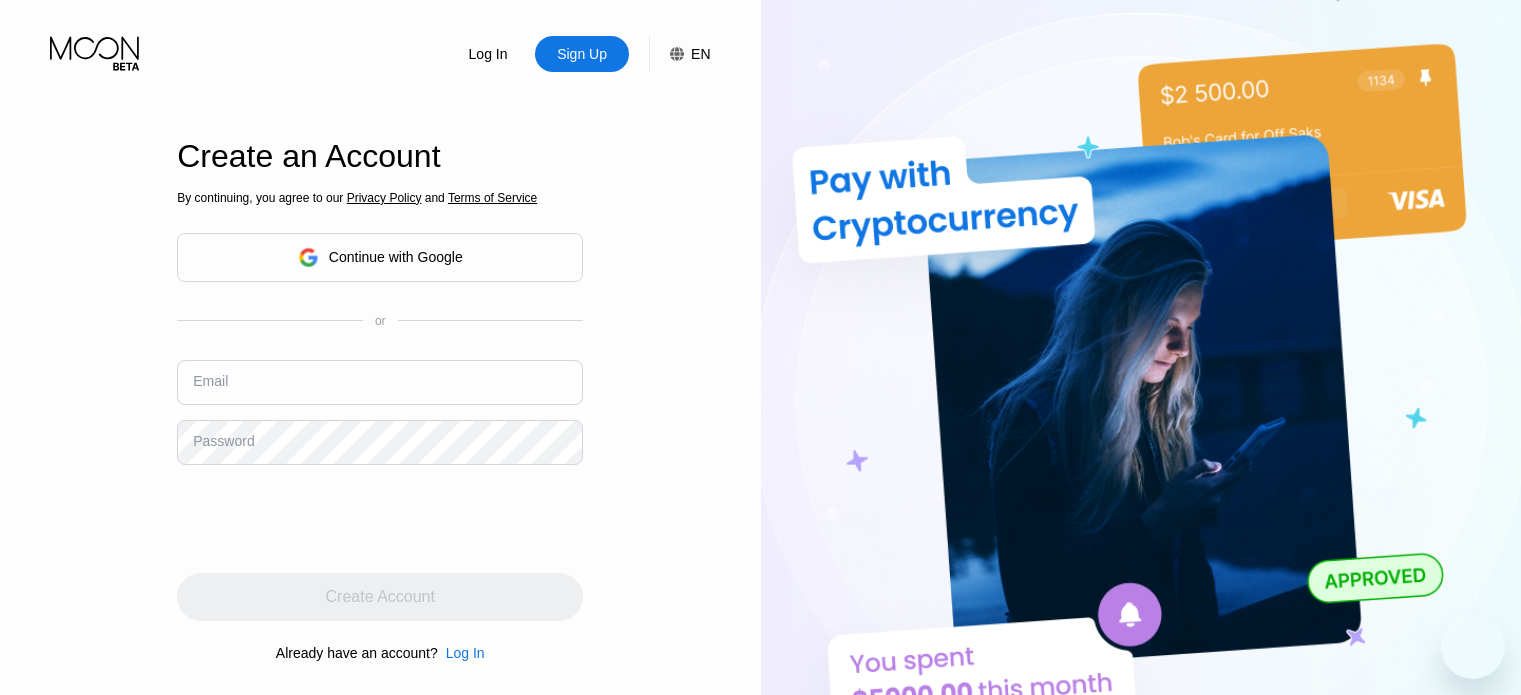 scroll, scrollTop: 0, scrollLeft: 0, axis: both 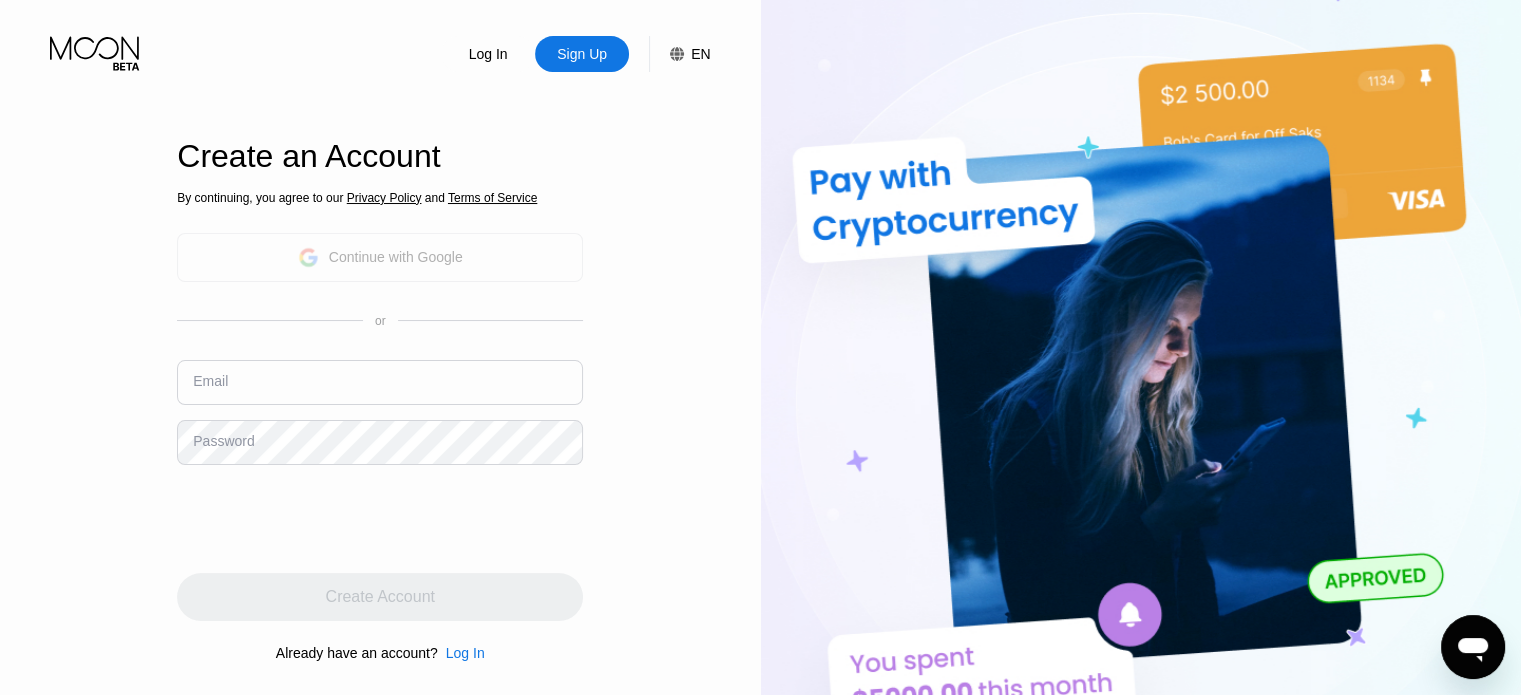 click on "Continue with Google" at bounding box center (396, 257) 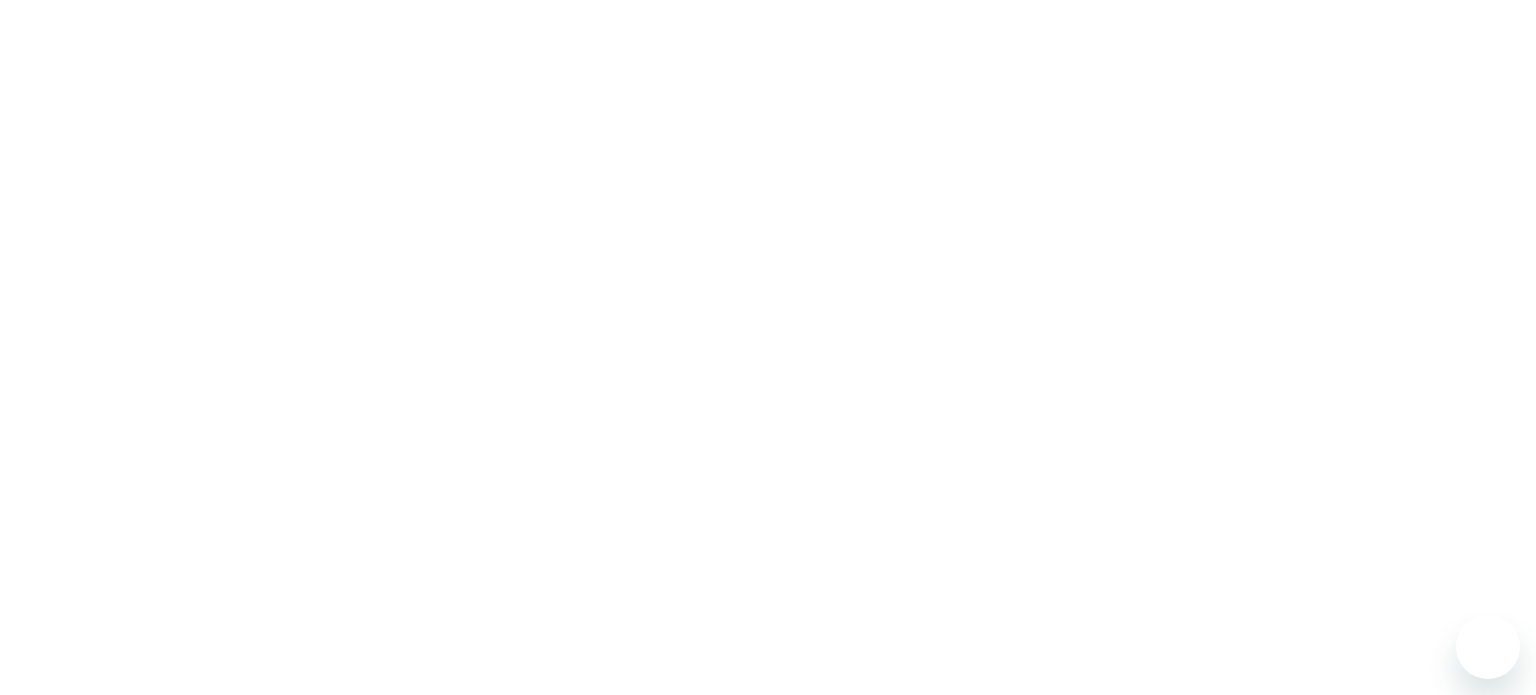 scroll, scrollTop: 0, scrollLeft: 0, axis: both 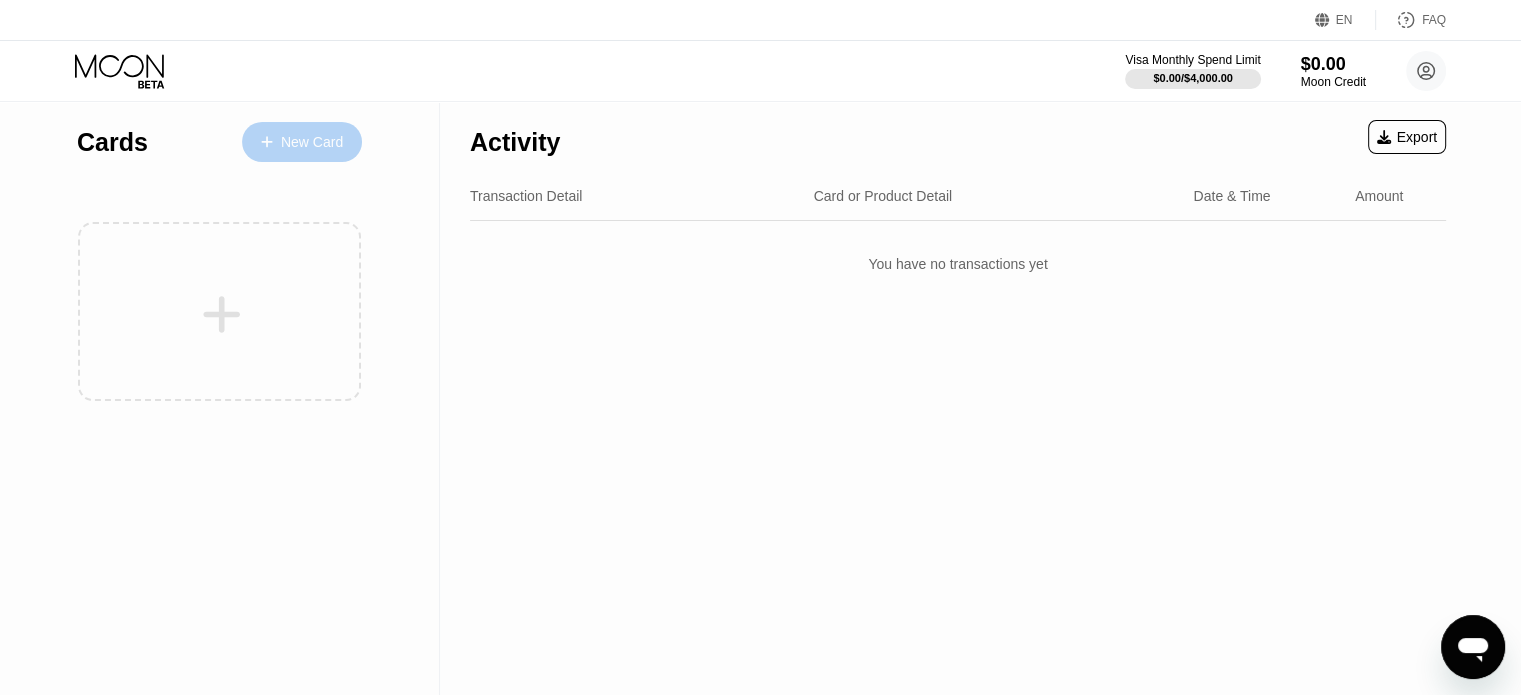 click on "New Card" at bounding box center (302, 142) 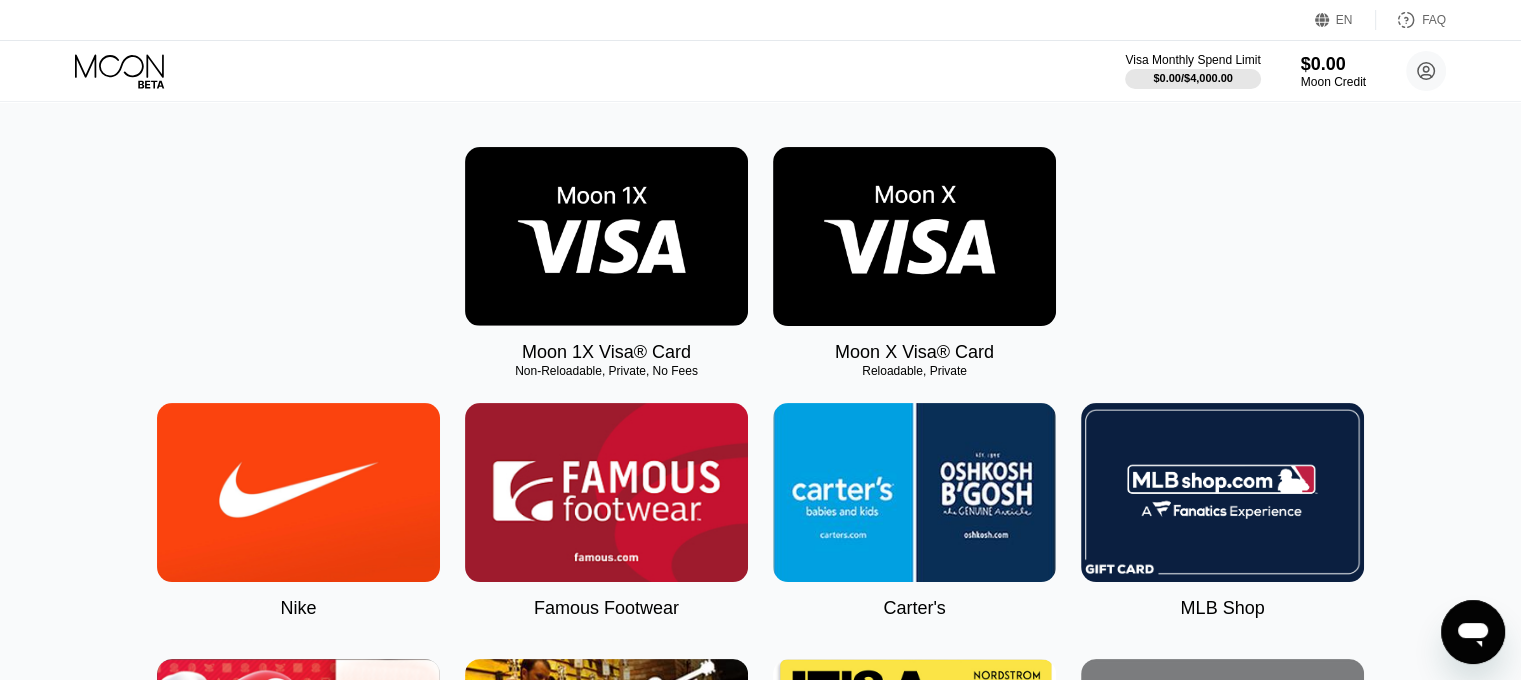 scroll, scrollTop: 272, scrollLeft: 0, axis: vertical 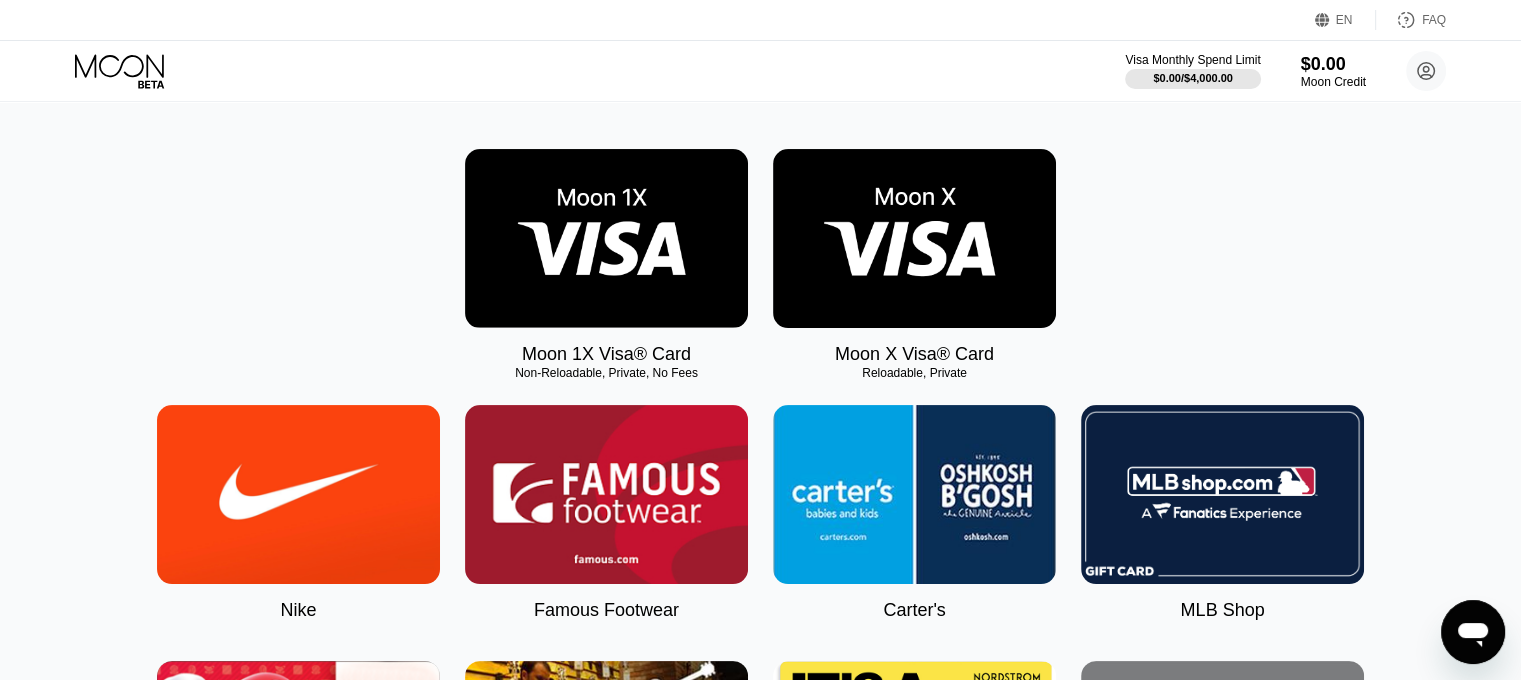 click at bounding box center [914, 238] 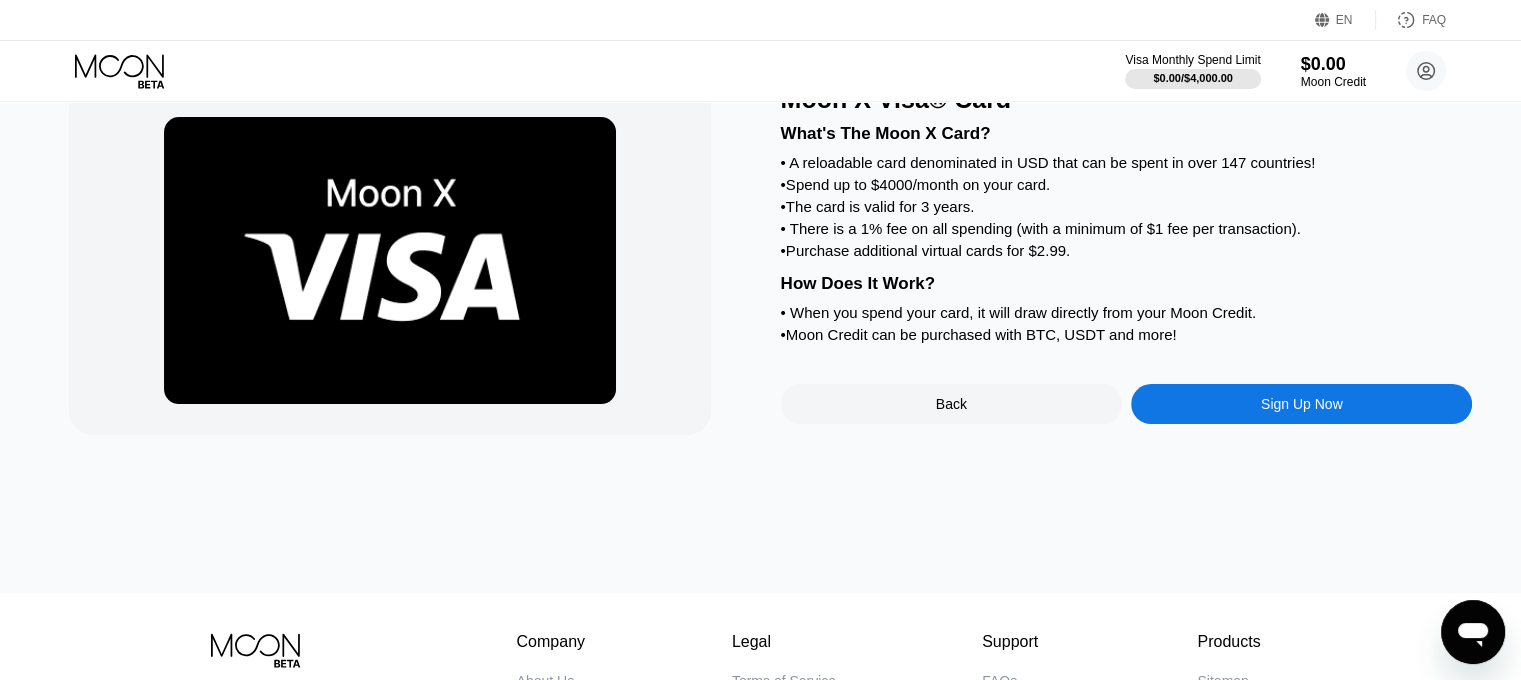 scroll, scrollTop: 80, scrollLeft: 0, axis: vertical 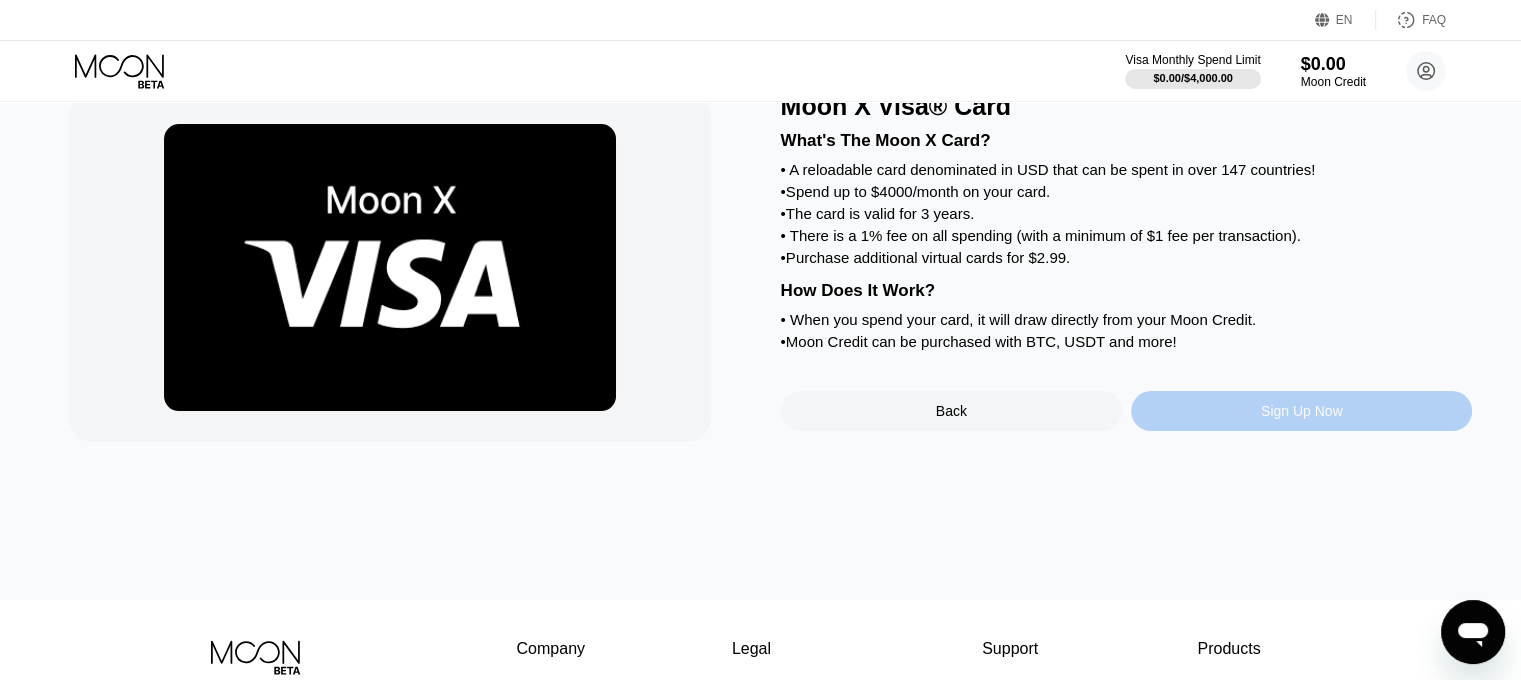 click on "Sign Up Now" at bounding box center [1302, 411] 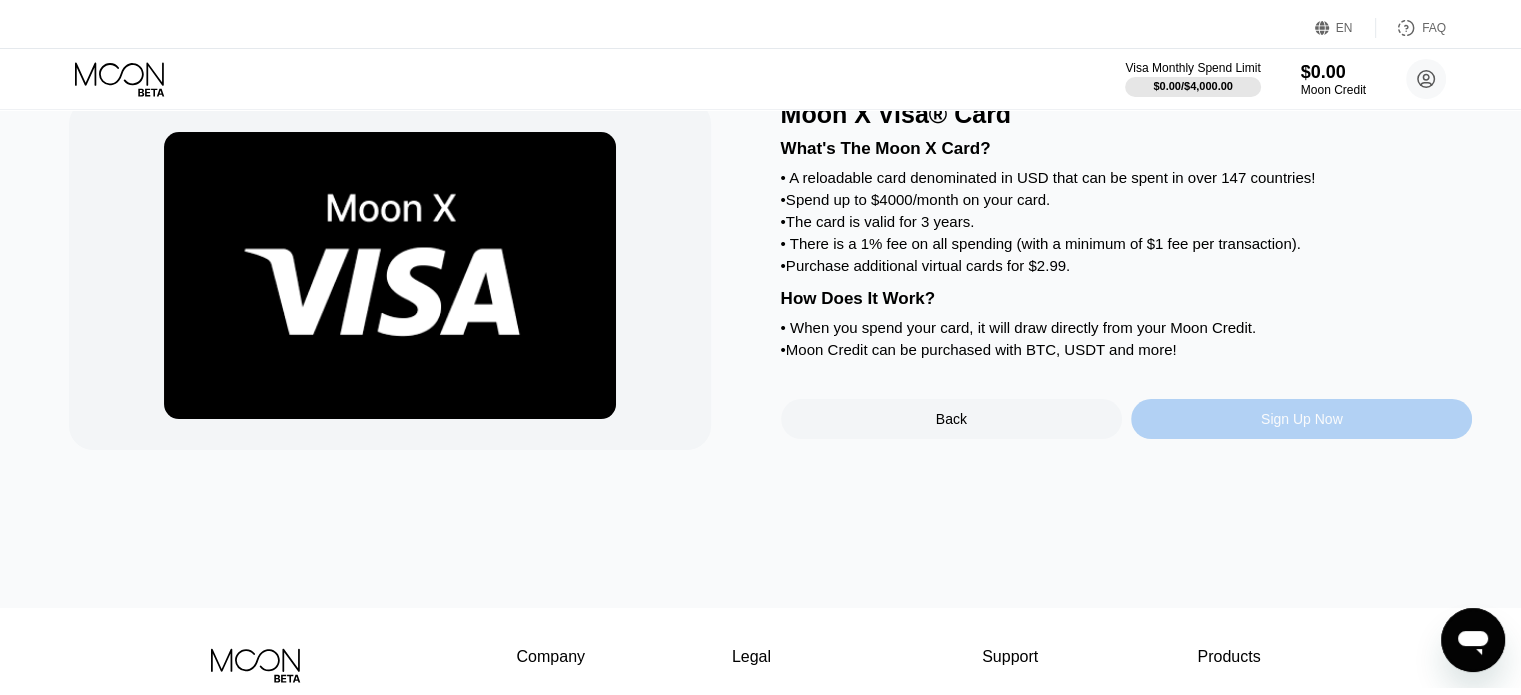 scroll, scrollTop: 0, scrollLeft: 0, axis: both 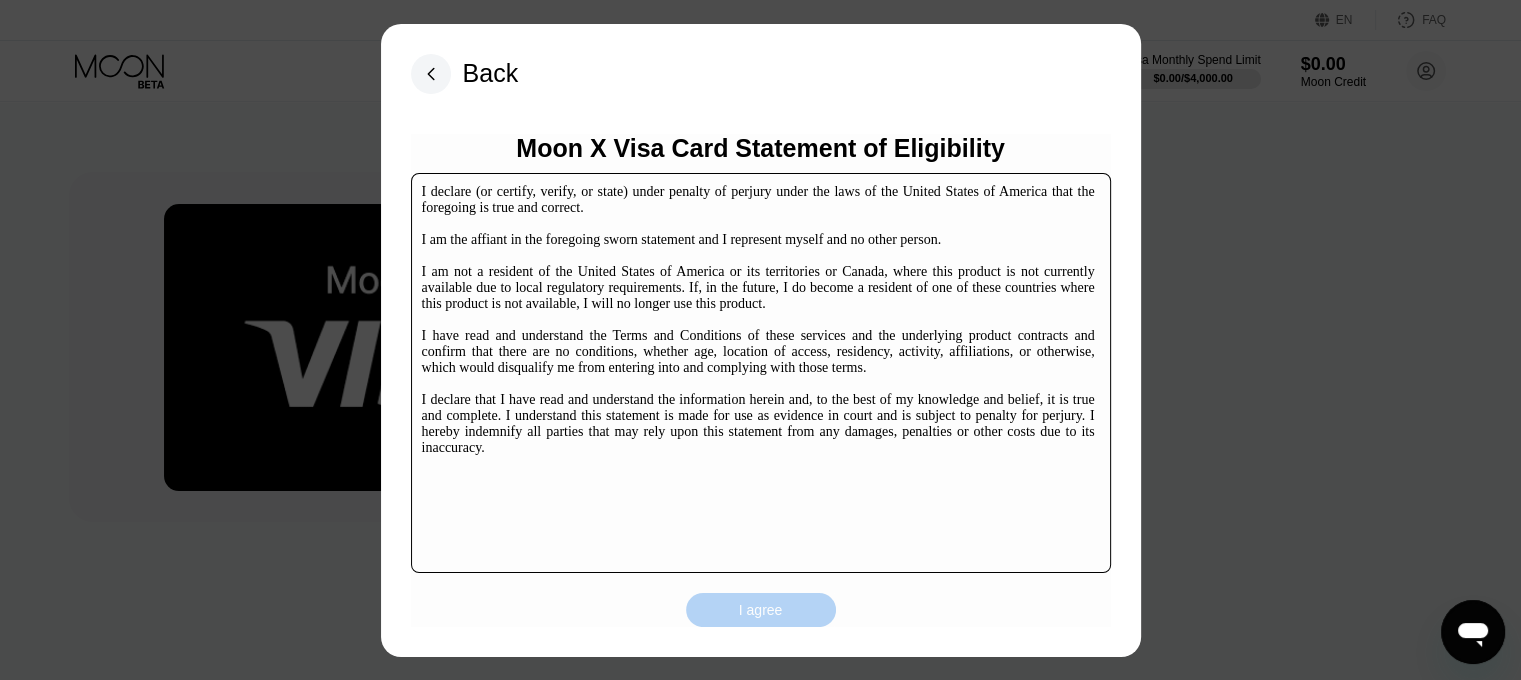 click on "I agree" at bounding box center (761, 610) 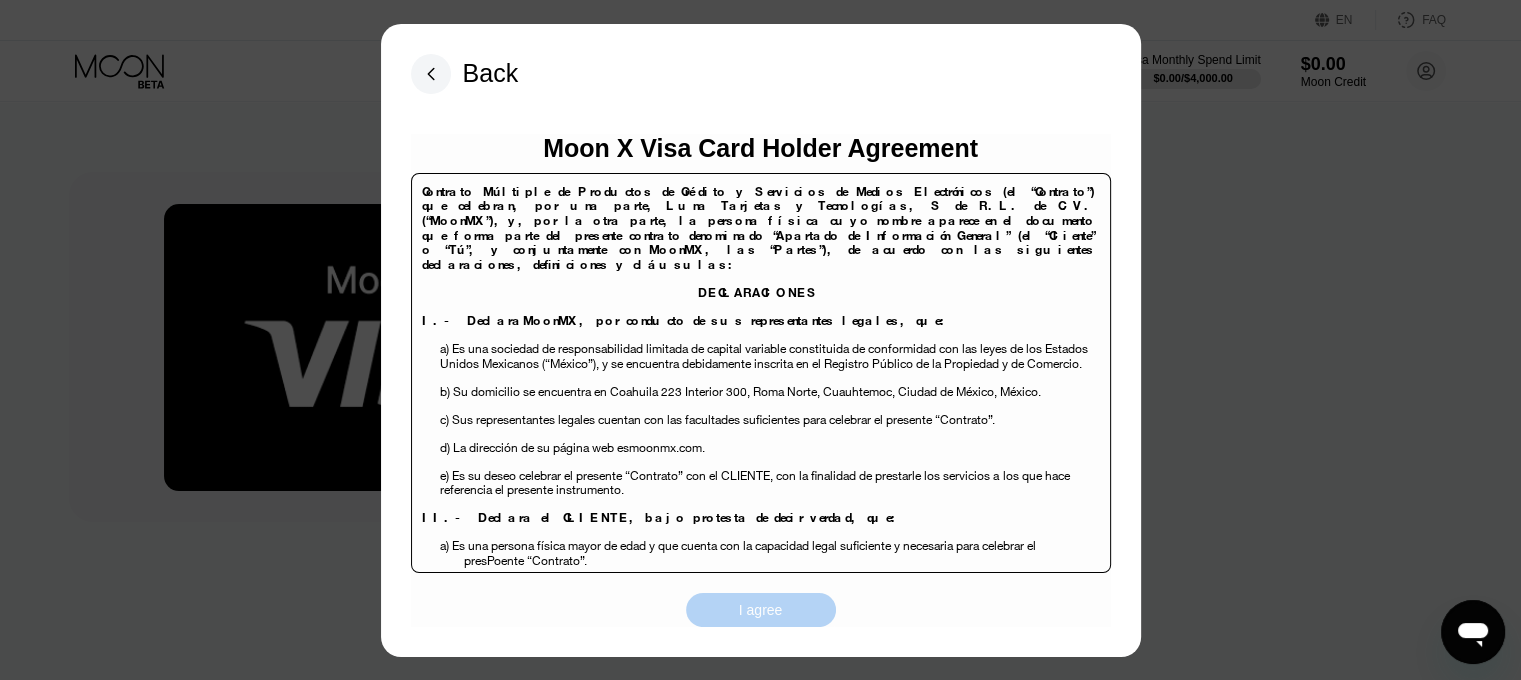 click on "I agree" at bounding box center (761, 610) 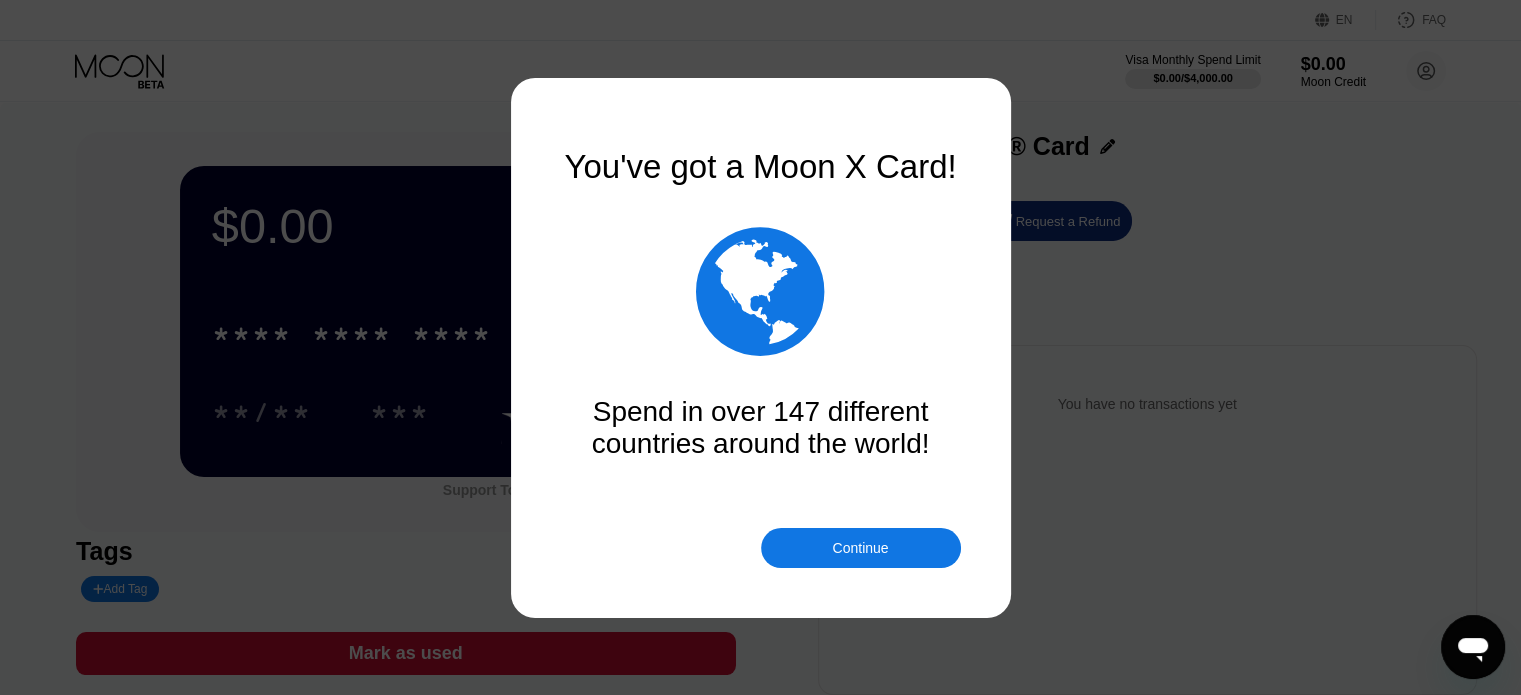click on "Continue" at bounding box center [860, 548] 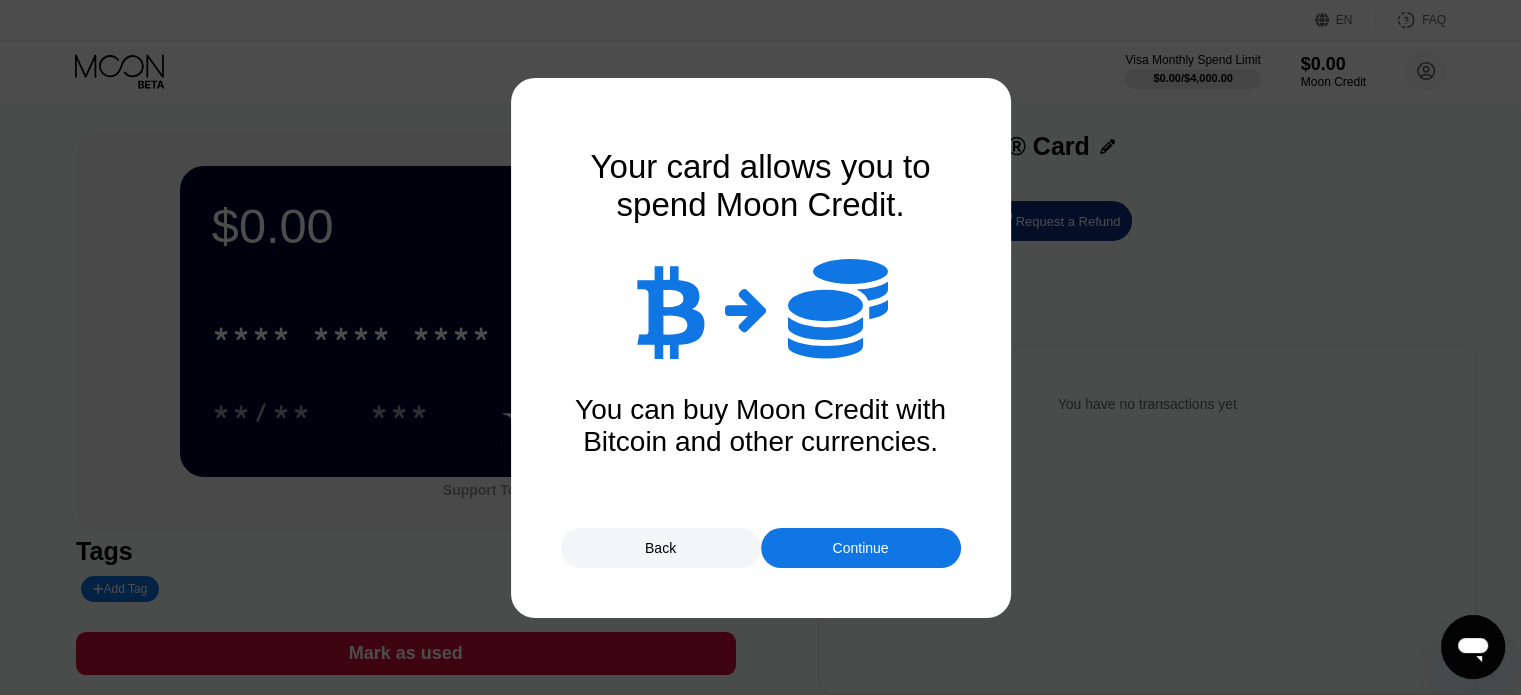 click on "Continue" at bounding box center [860, 548] 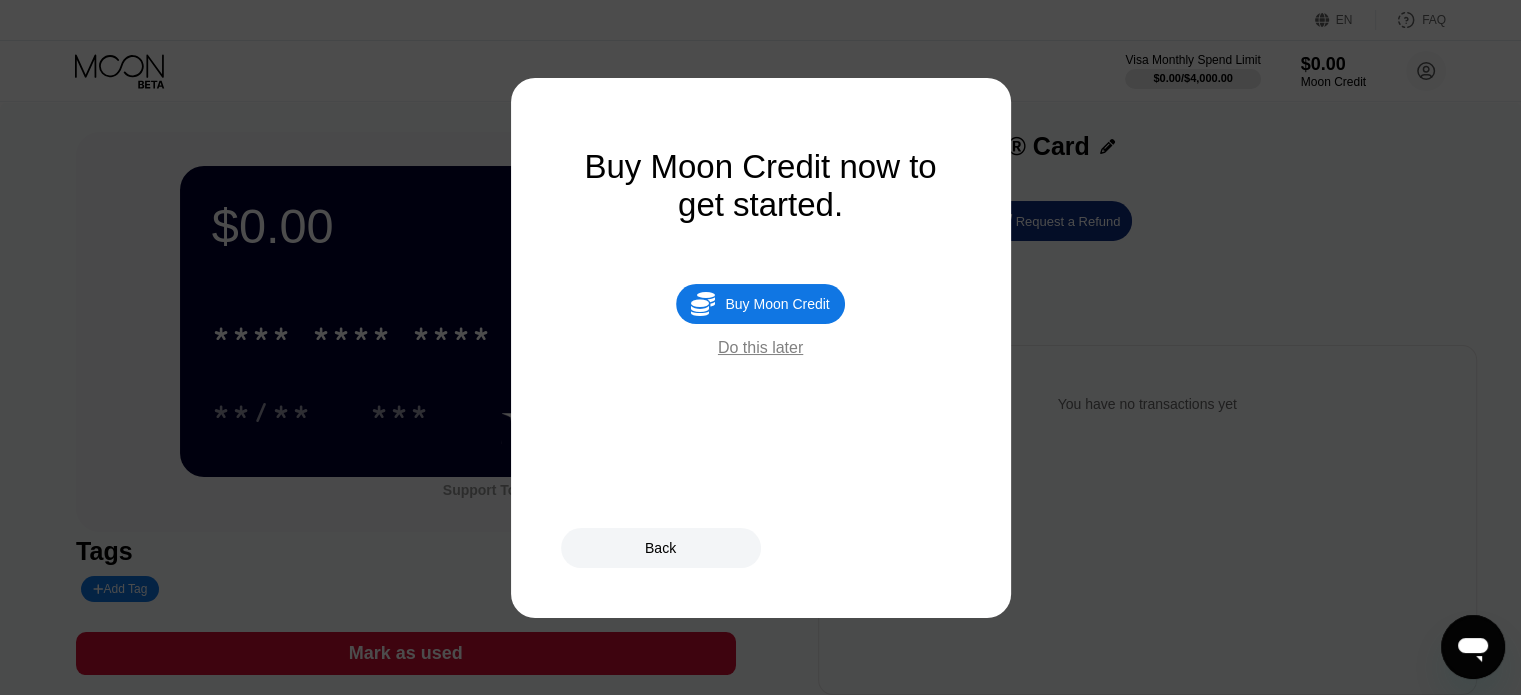 click on "Do this later" at bounding box center [760, 348] 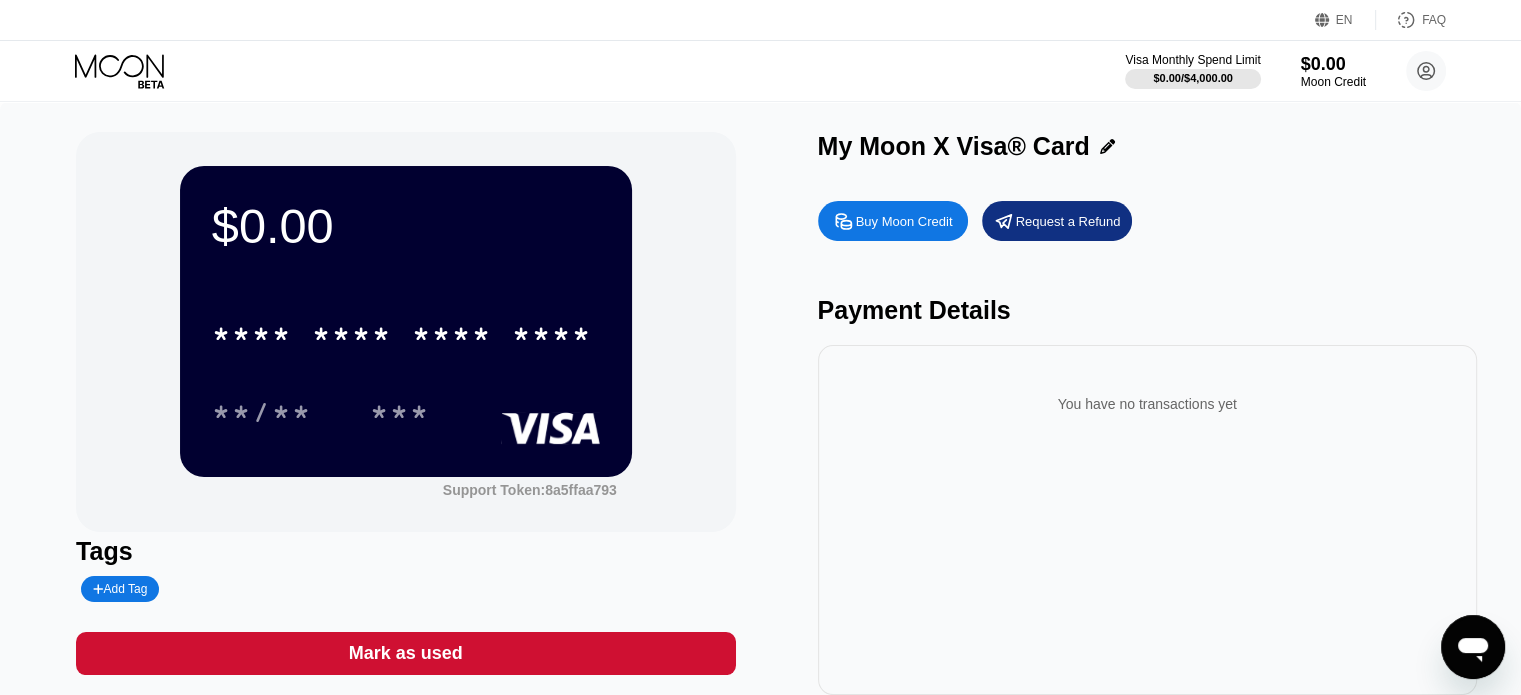 scroll, scrollTop: 0, scrollLeft: 0, axis: both 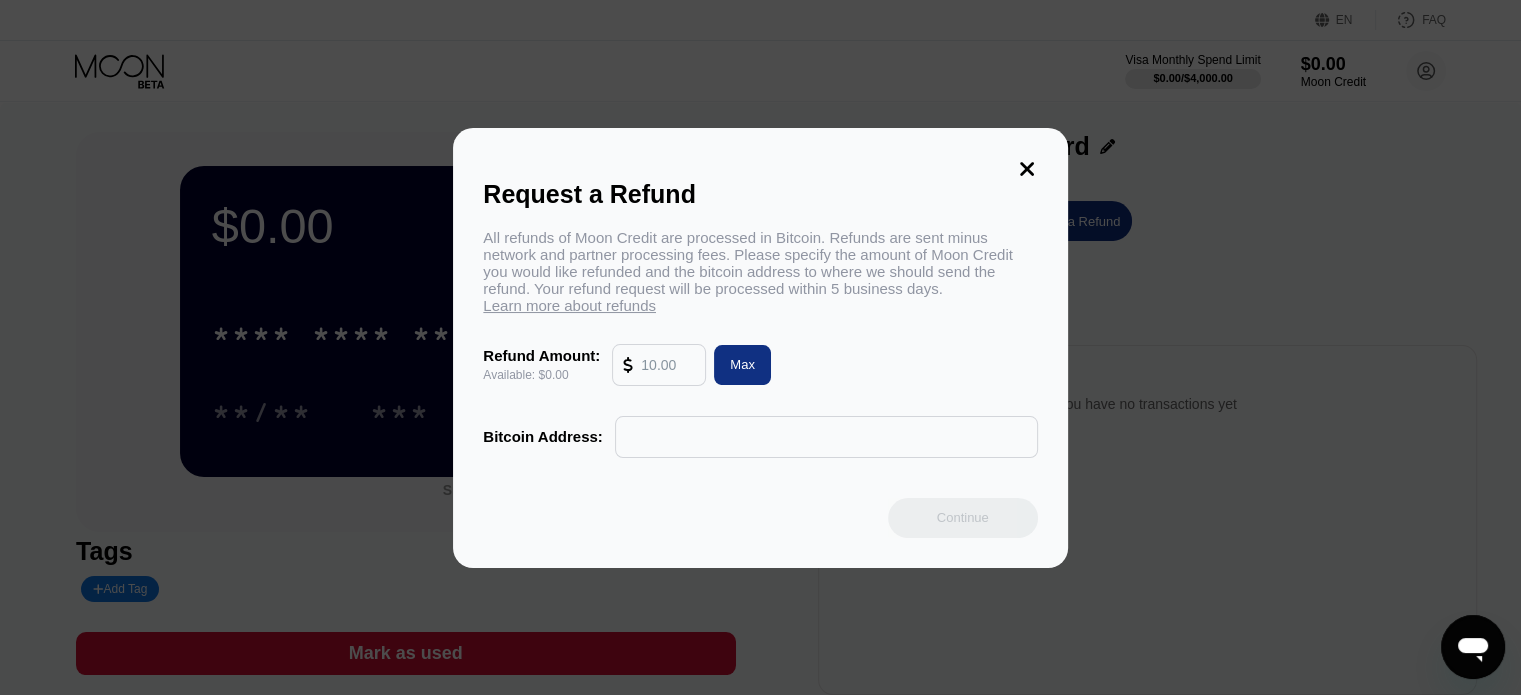 click at bounding box center (668, 365) 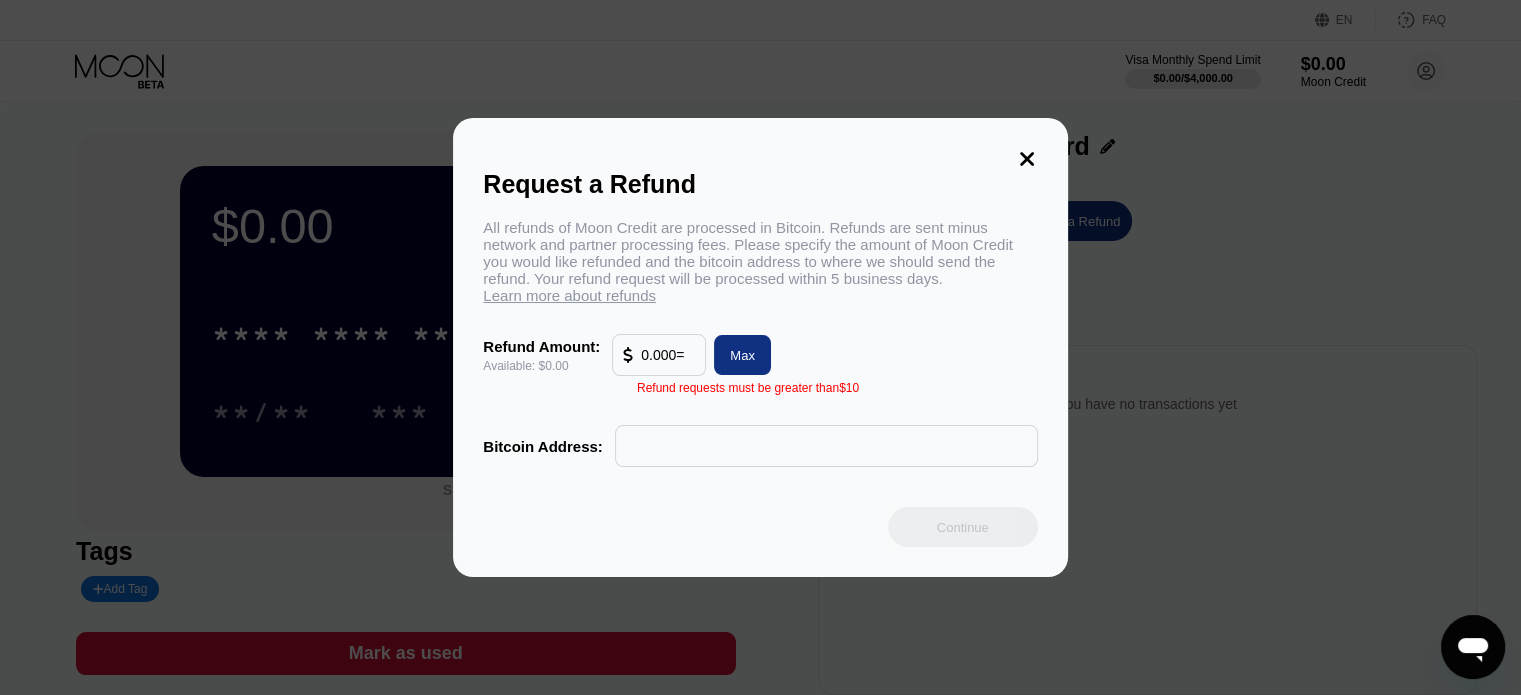 type on "0.000=" 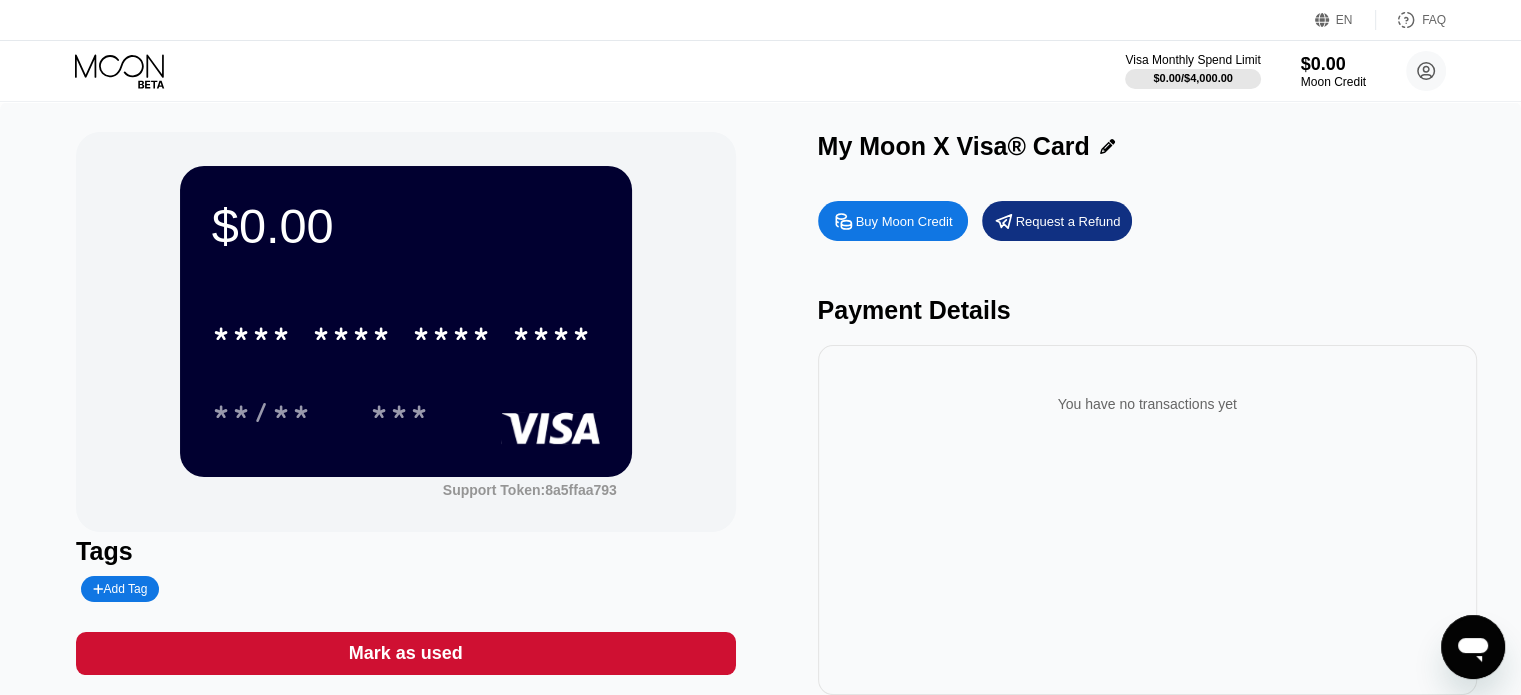 click on "Buy Moon Credit" at bounding box center (893, 221) 